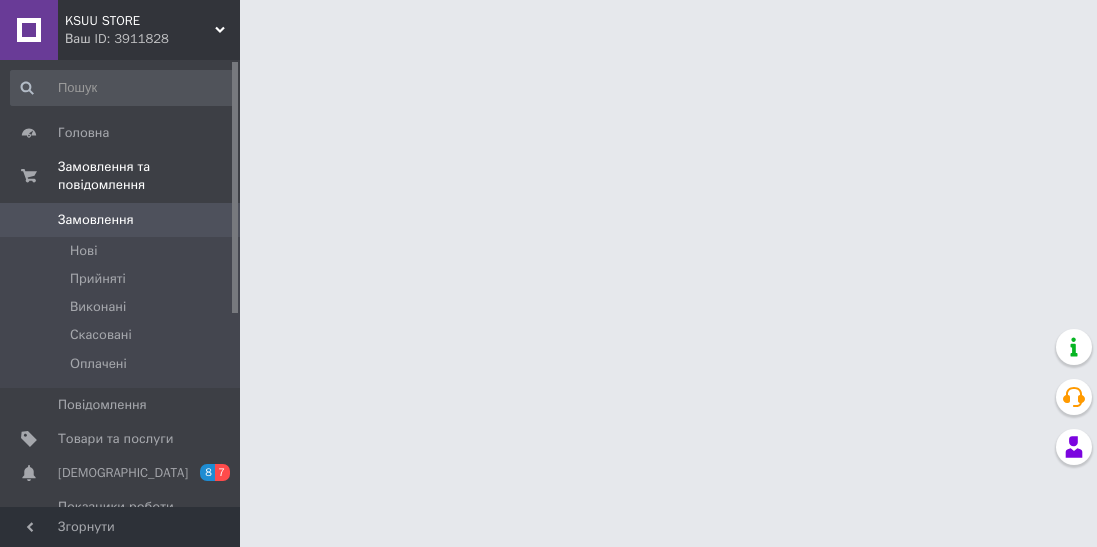 scroll, scrollTop: 0, scrollLeft: 0, axis: both 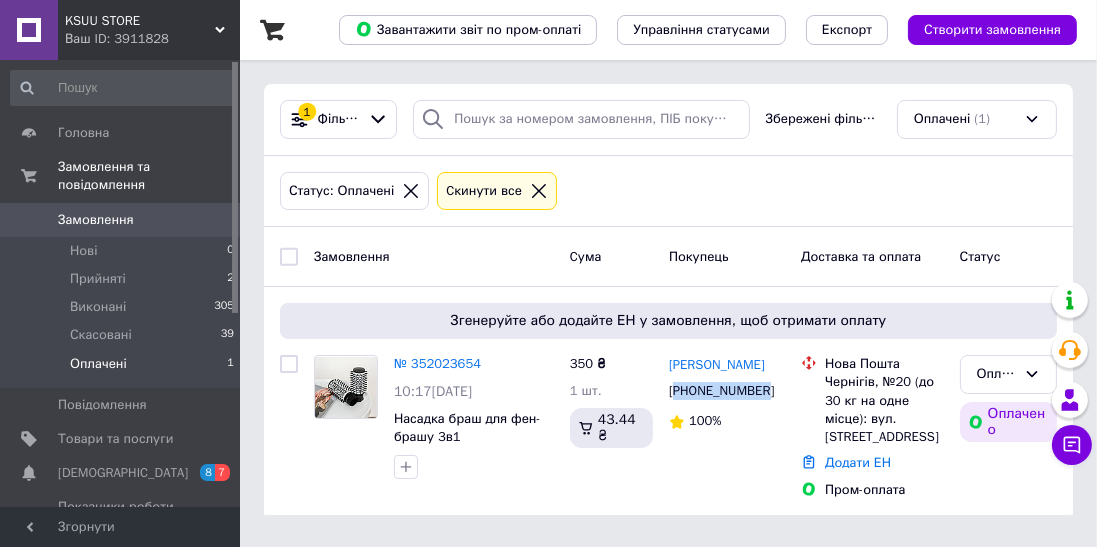 copy on "380955176504" 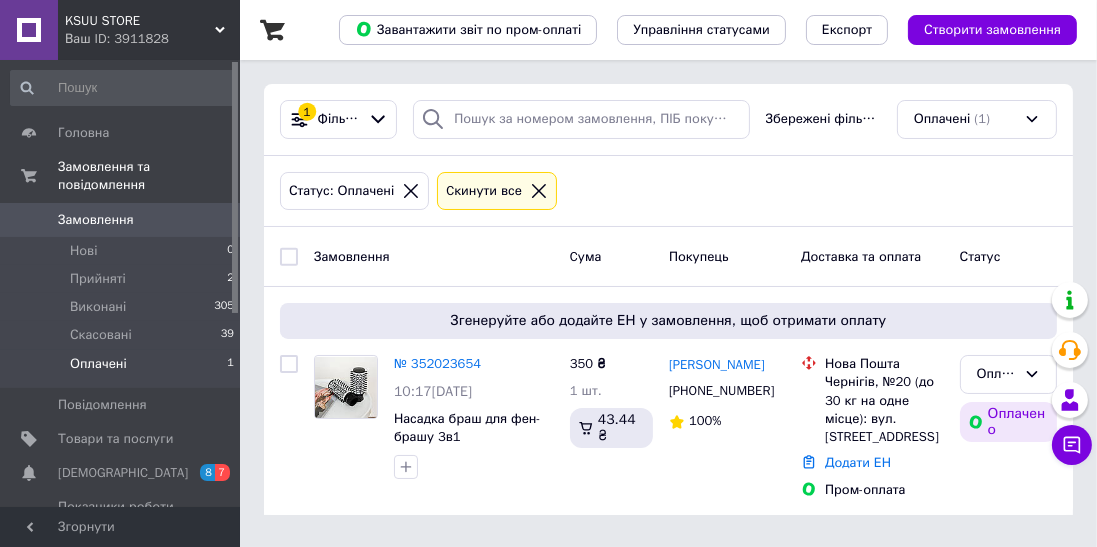 click on "Прийняті" at bounding box center (98, 279) 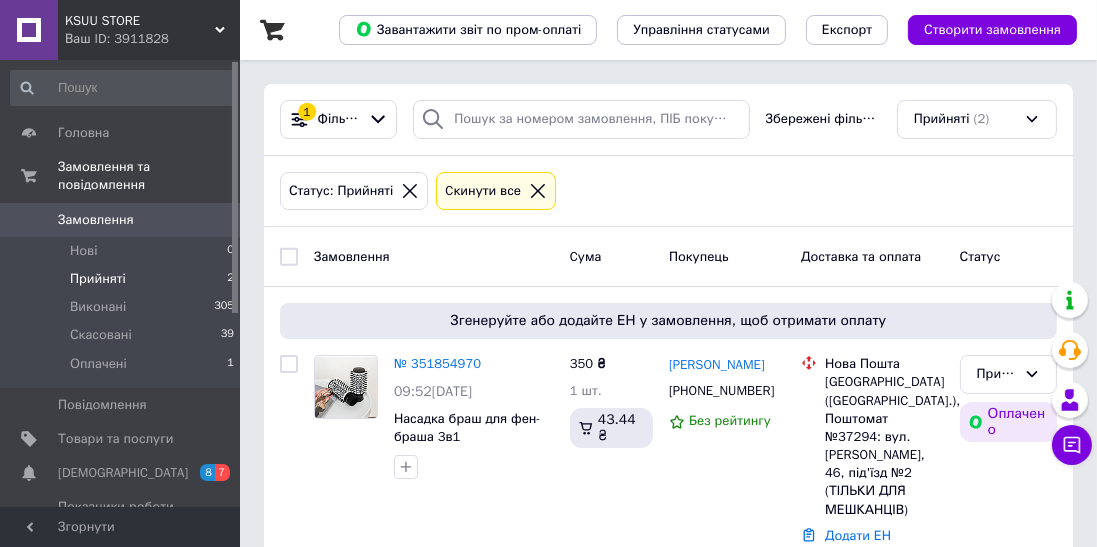click on "Оплачені" at bounding box center [98, 364] 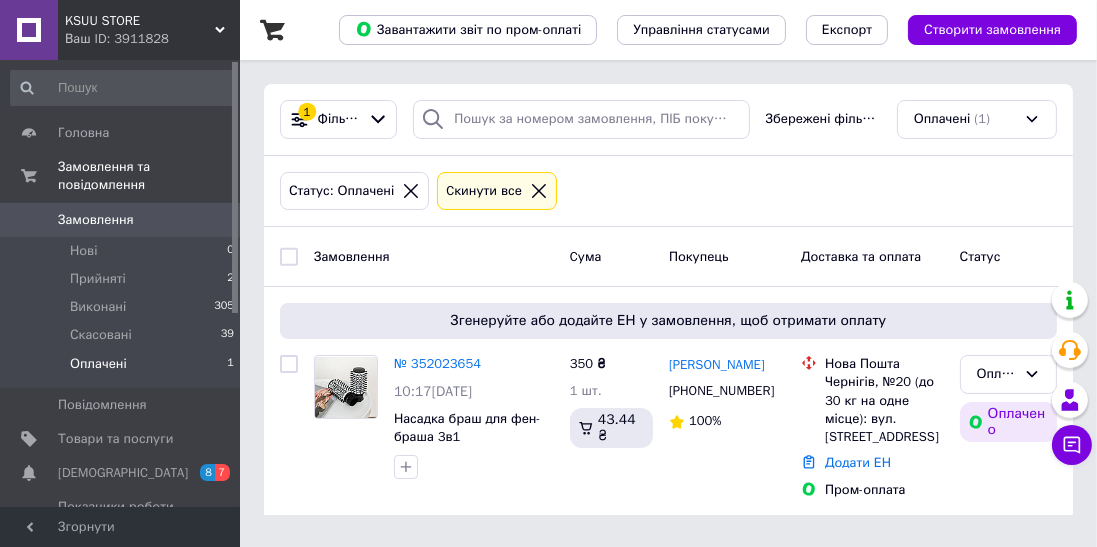 click on "Оплачено" at bounding box center [996, 374] 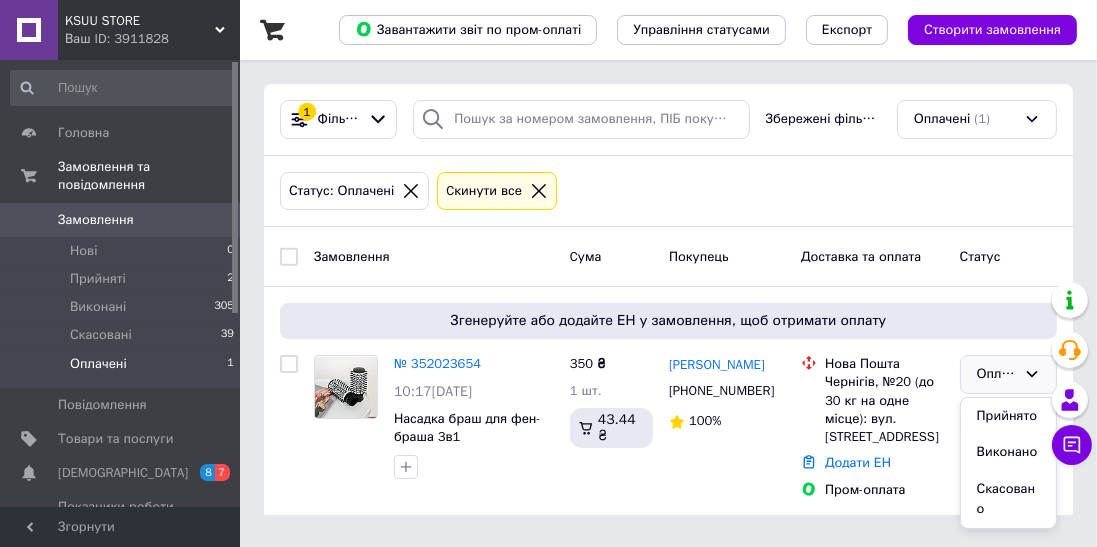 click on "Прийнято" at bounding box center [1008, 416] 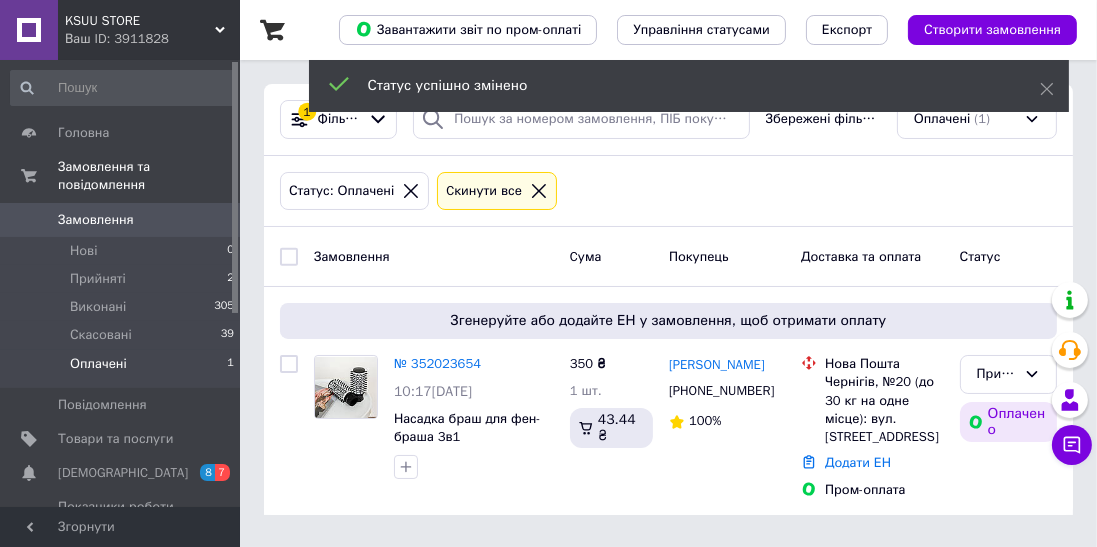 click 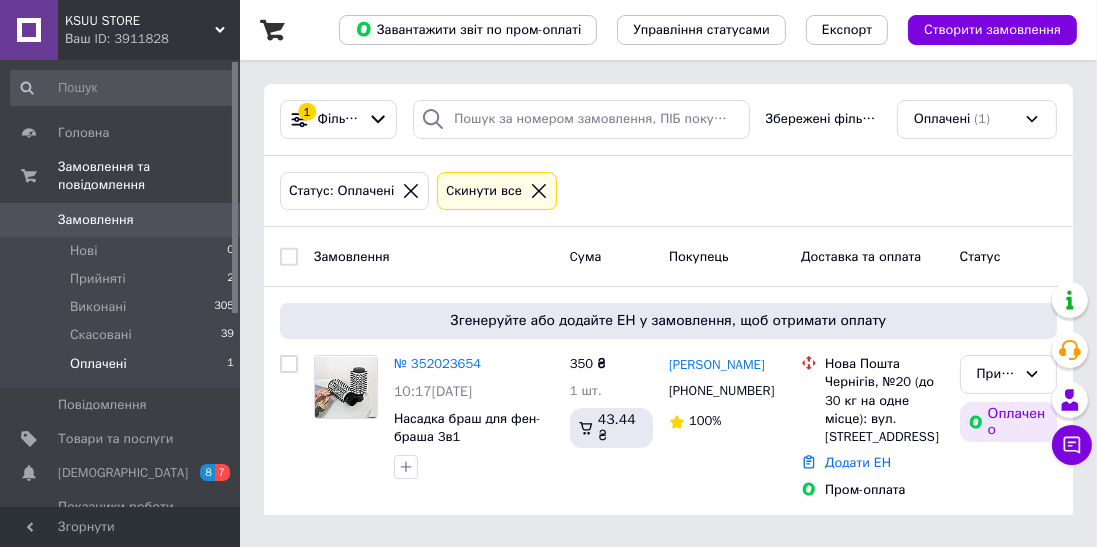 click on "Прийняті" at bounding box center [98, 279] 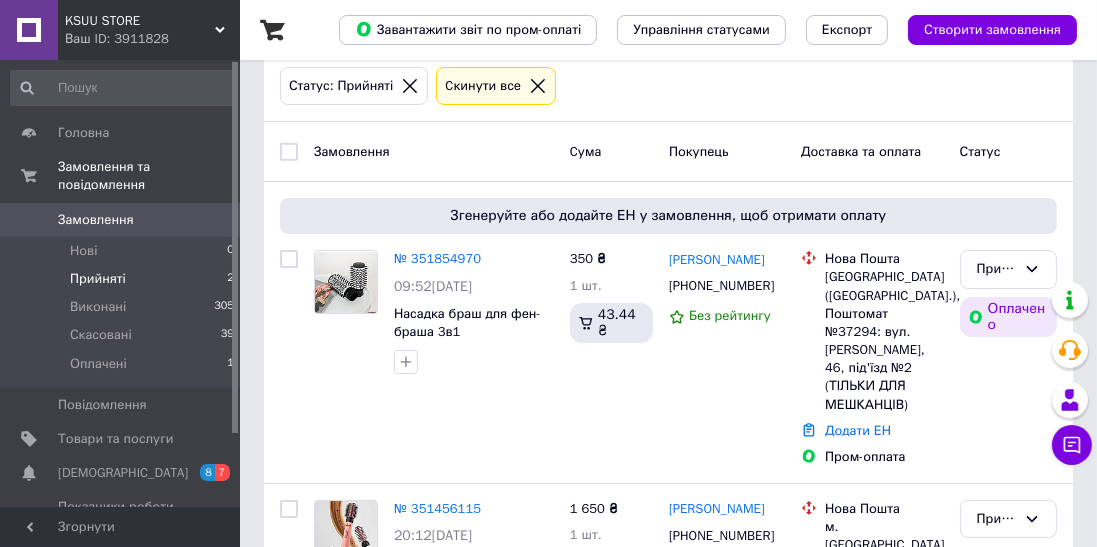 scroll, scrollTop: 0, scrollLeft: 0, axis: both 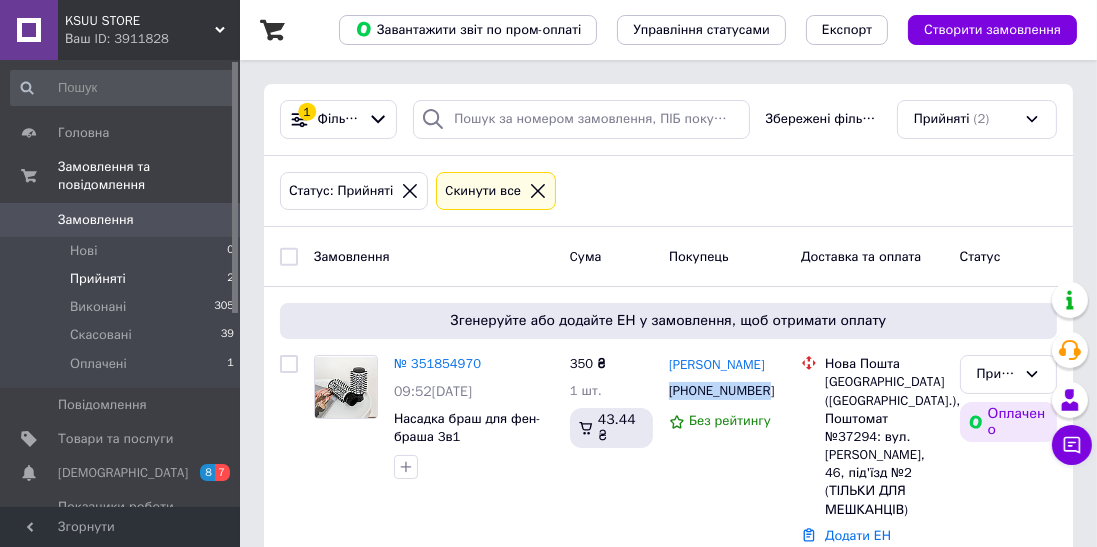 copy on "+380954165831" 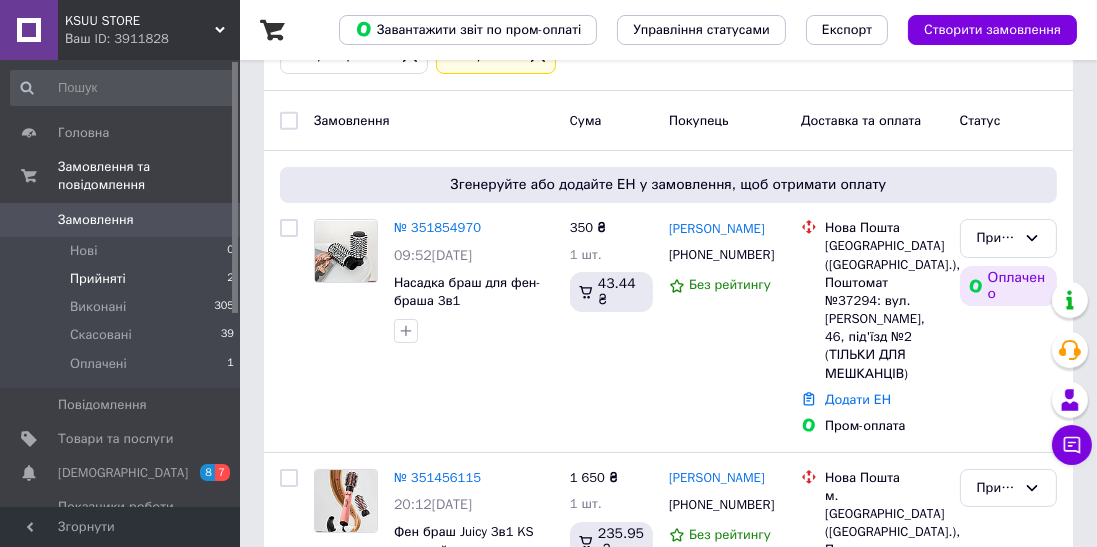 scroll, scrollTop: 137, scrollLeft: 0, axis: vertical 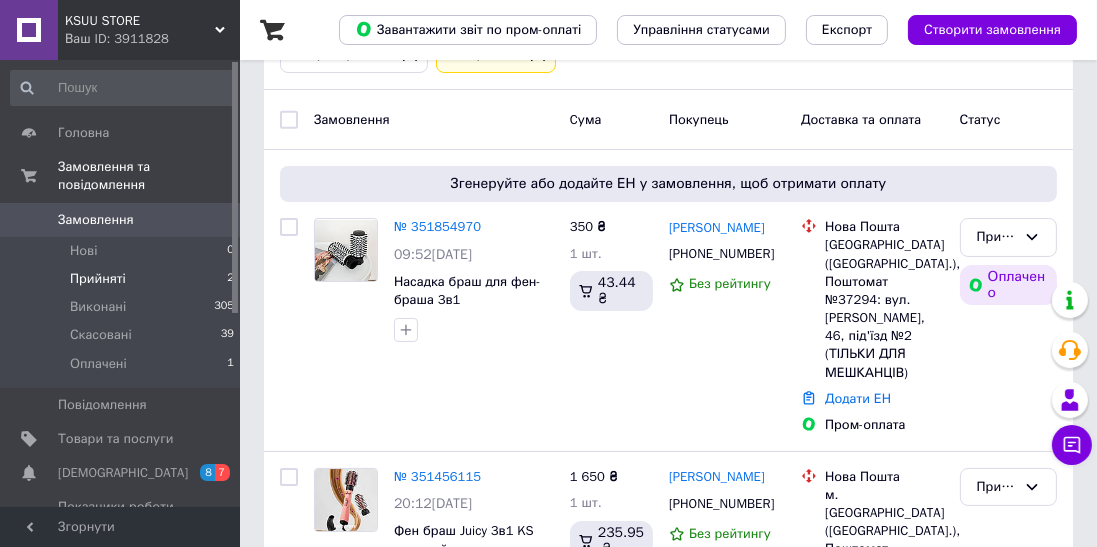 click on "Додати ЕН" at bounding box center [858, 398] 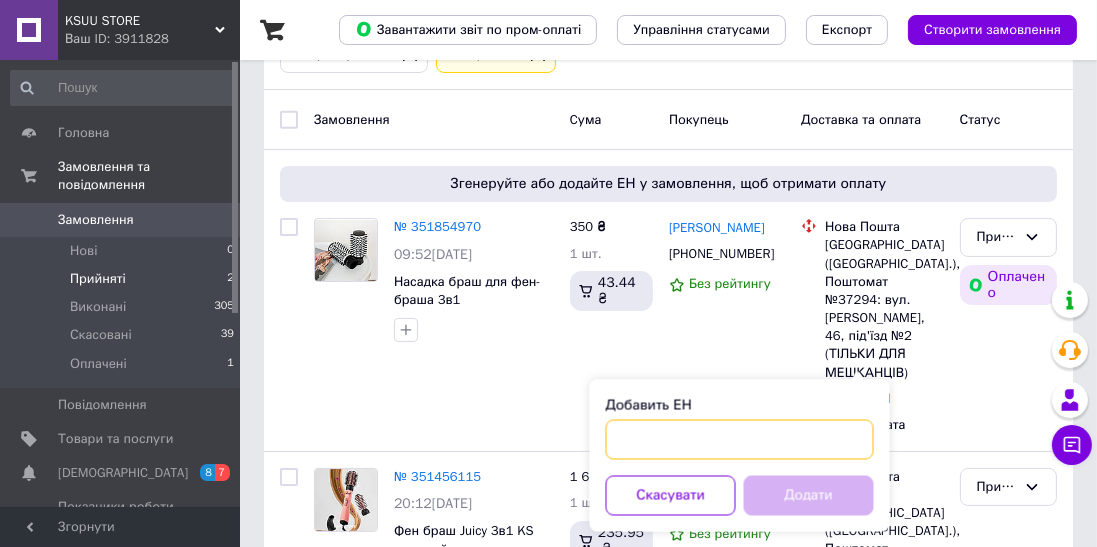 click on "Добавить ЕН" at bounding box center (740, 440) 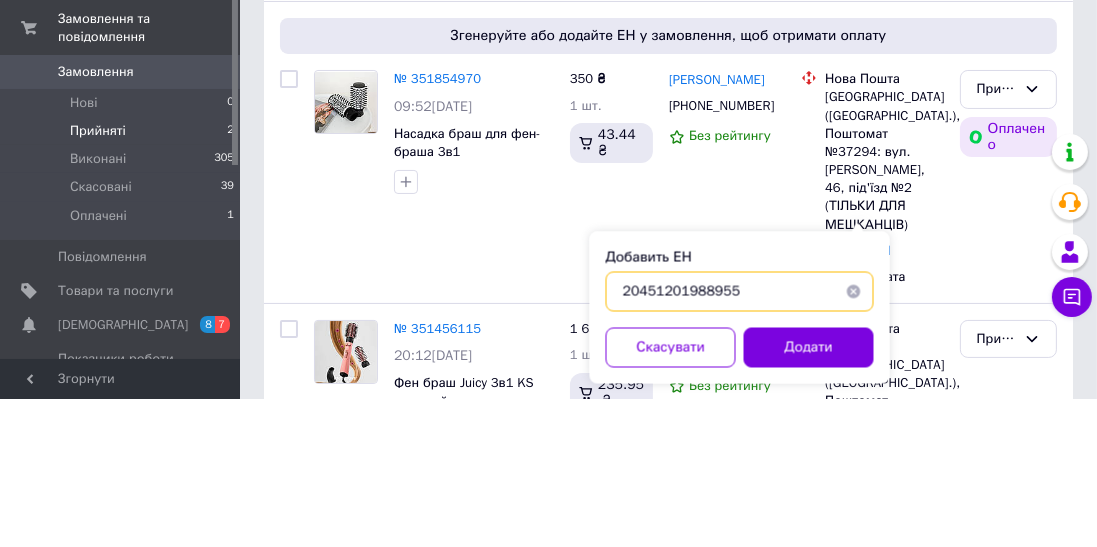 scroll, scrollTop: 137, scrollLeft: 0, axis: vertical 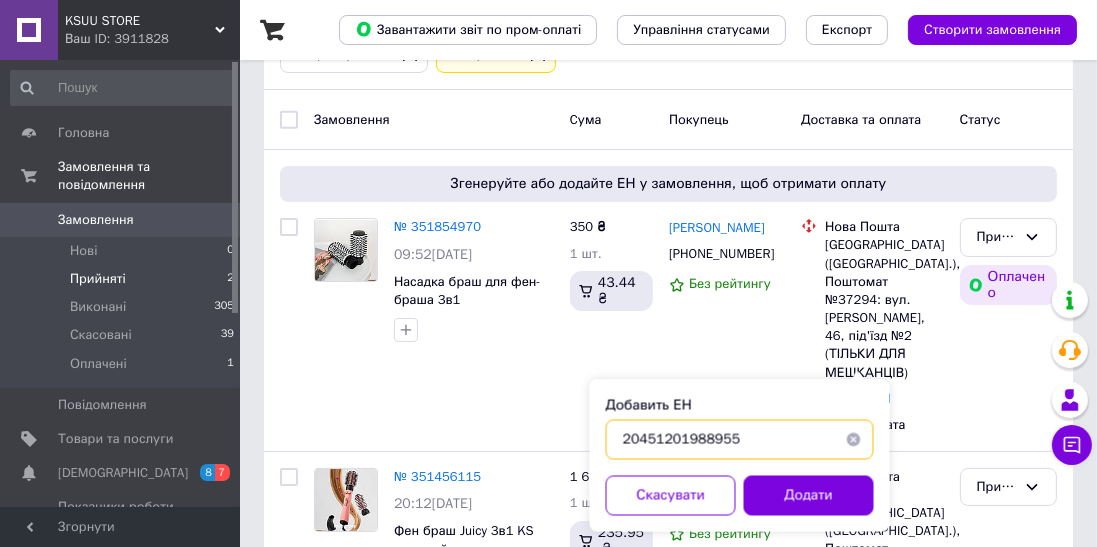 type on "20451201988955" 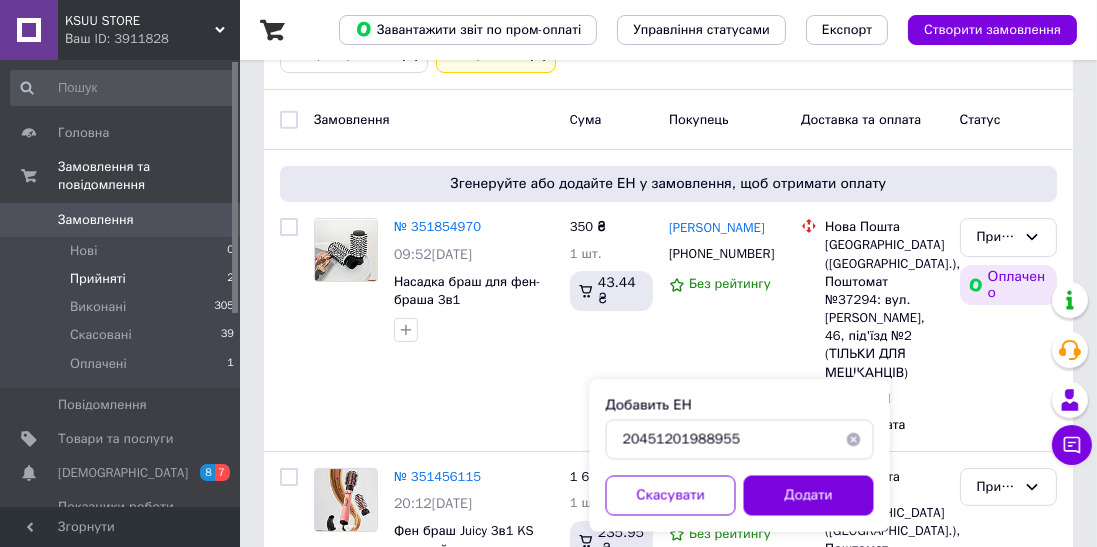 click on "Додати" at bounding box center [809, 496] 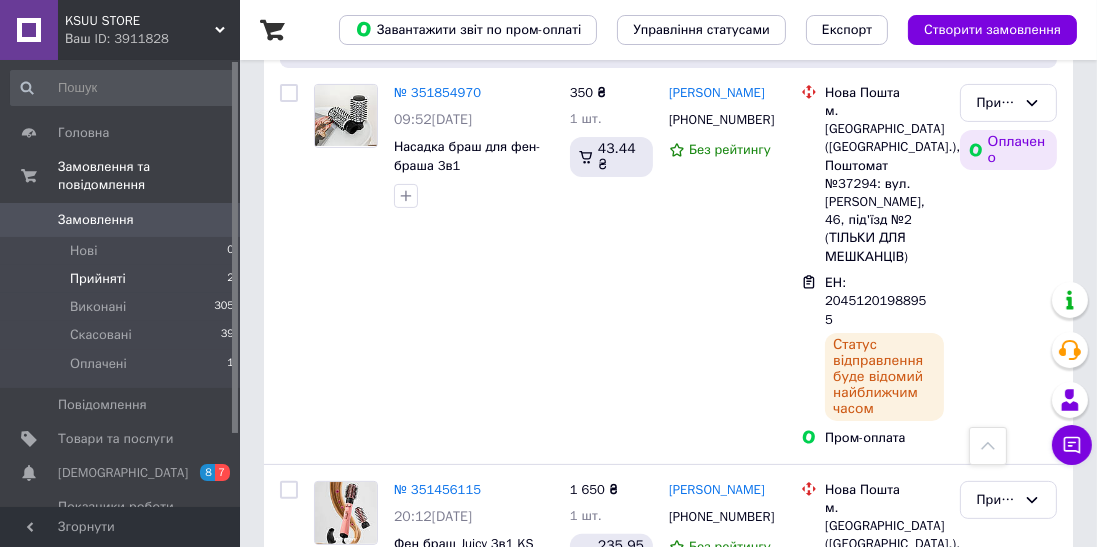 scroll, scrollTop: 564, scrollLeft: 0, axis: vertical 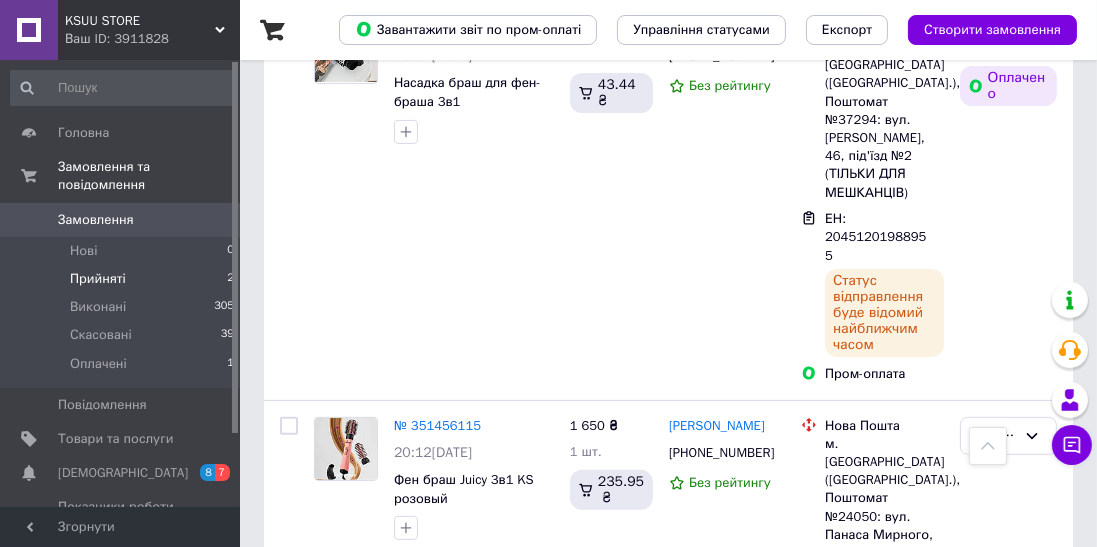 click 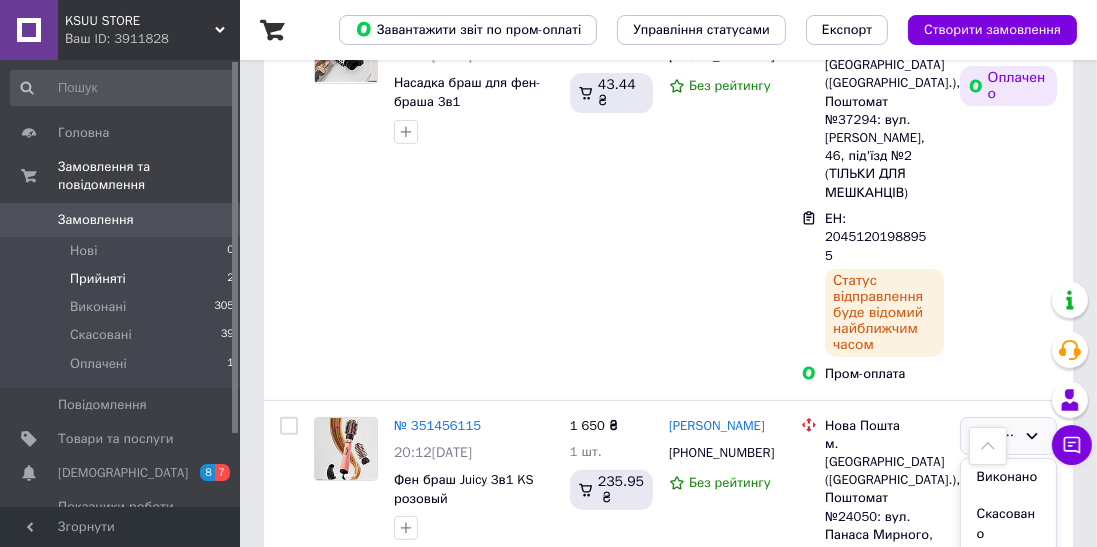 click on "Виконано" at bounding box center (1008, 477) 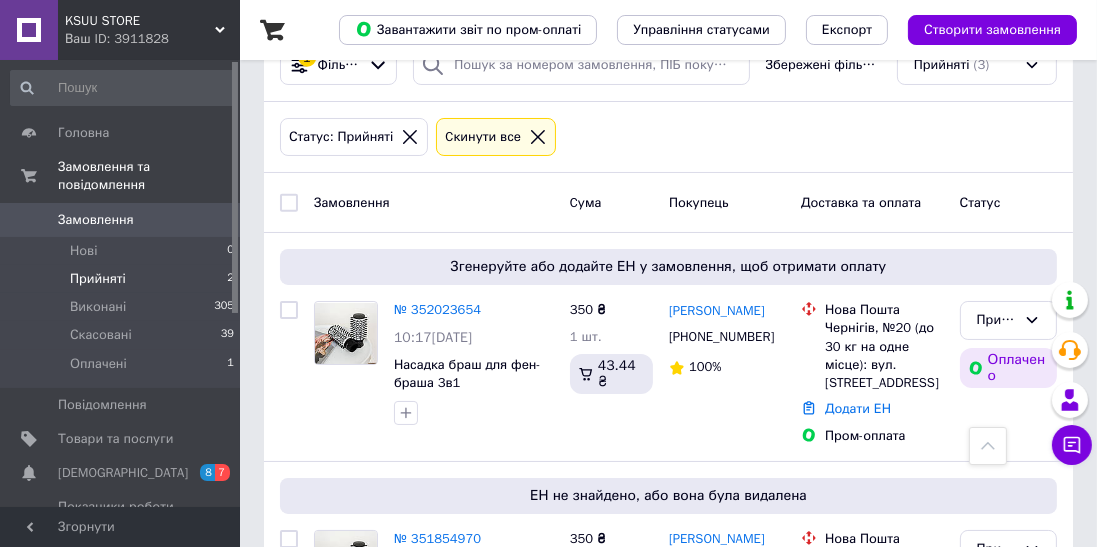 scroll, scrollTop: 0, scrollLeft: 0, axis: both 